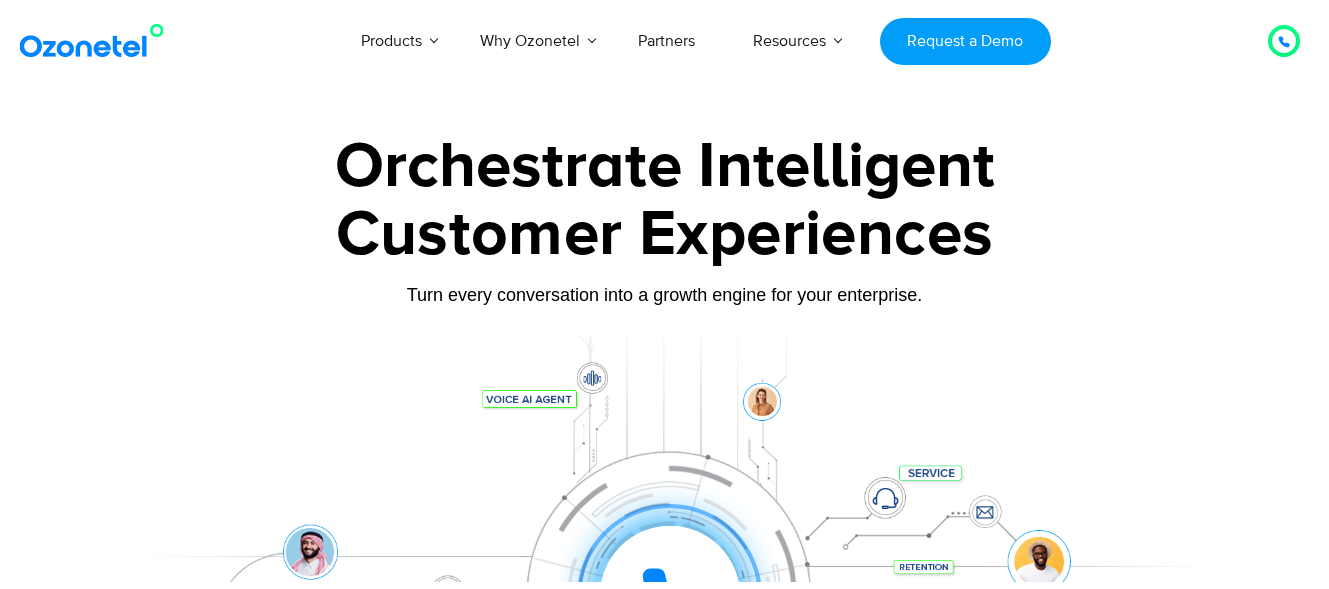 scroll, scrollTop: 200, scrollLeft: 0, axis: vertical 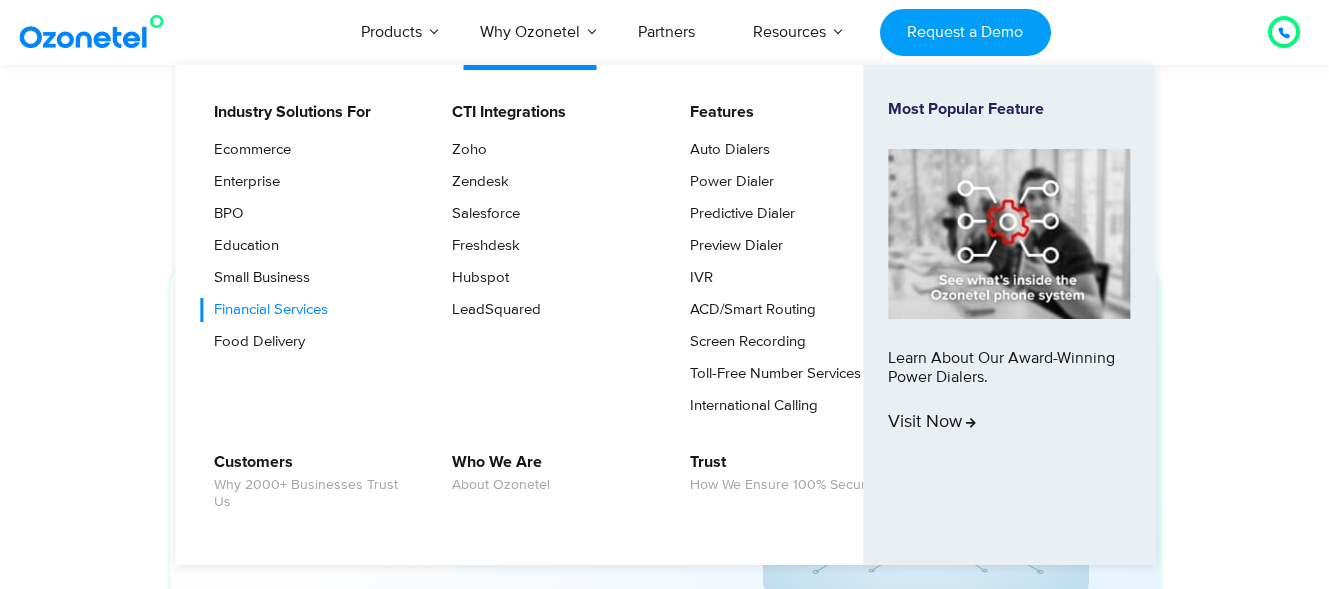 click on "Financial Services" at bounding box center (266, 310) 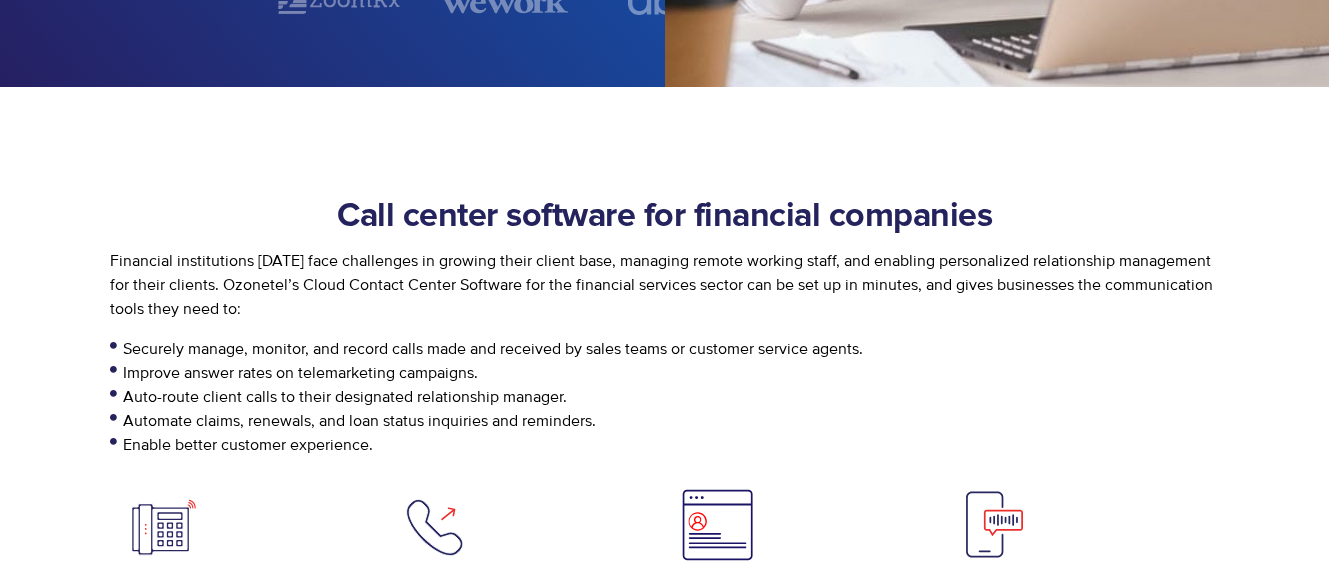 scroll, scrollTop: 800, scrollLeft: 0, axis: vertical 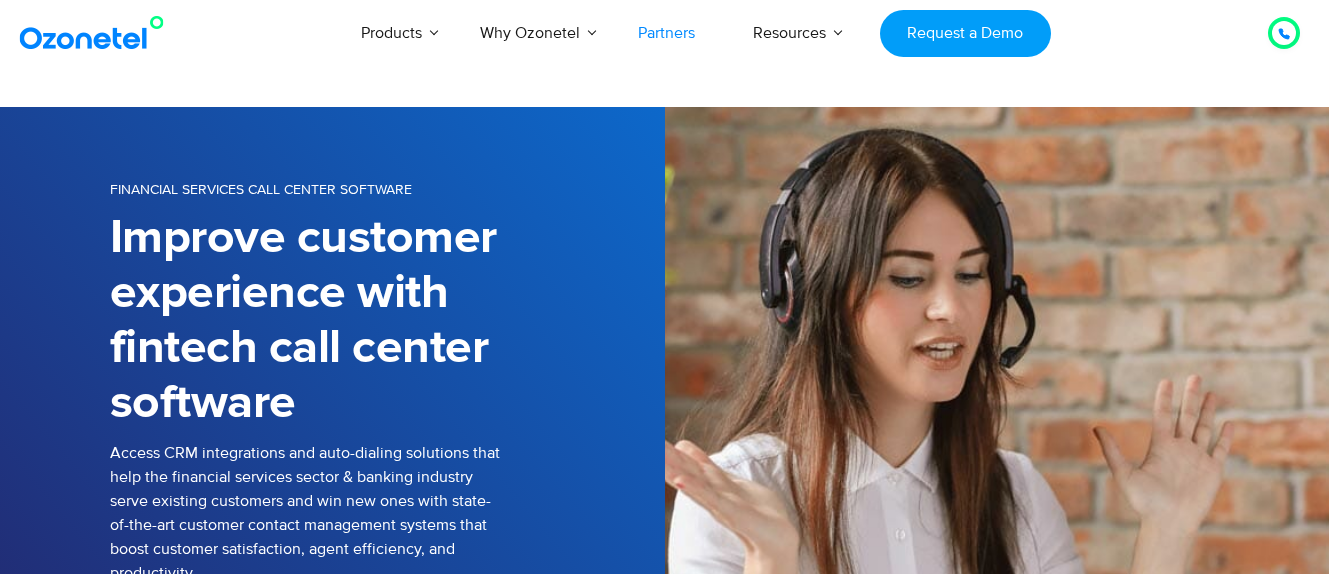 click on "Partners" at bounding box center [666, 33] 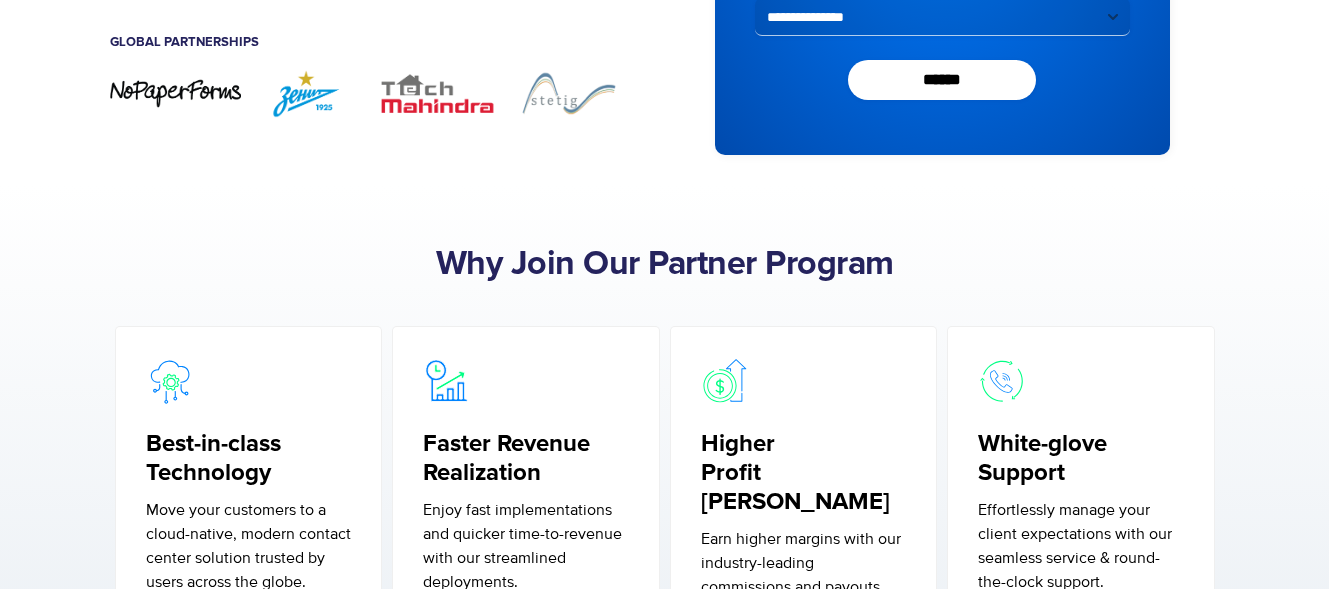 scroll, scrollTop: 530, scrollLeft: 0, axis: vertical 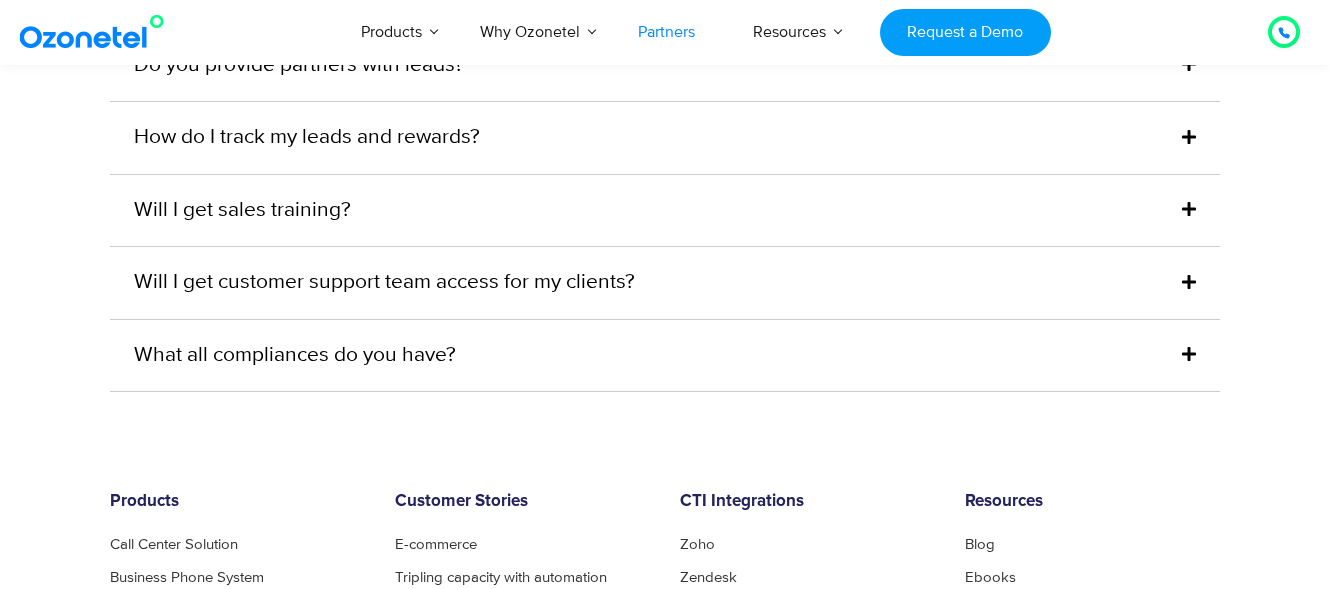 click on "Will I get sales training?" at bounding box center [665, 211] 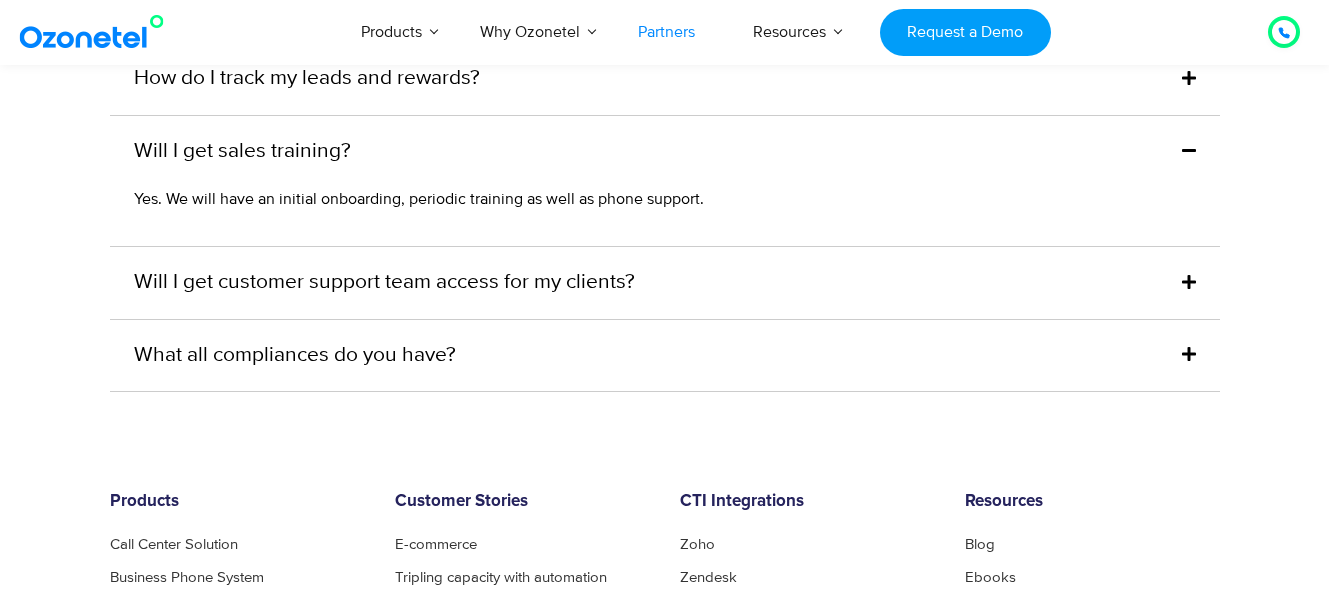 click on "How do I track my leads and rewards?" at bounding box center [665, 79] 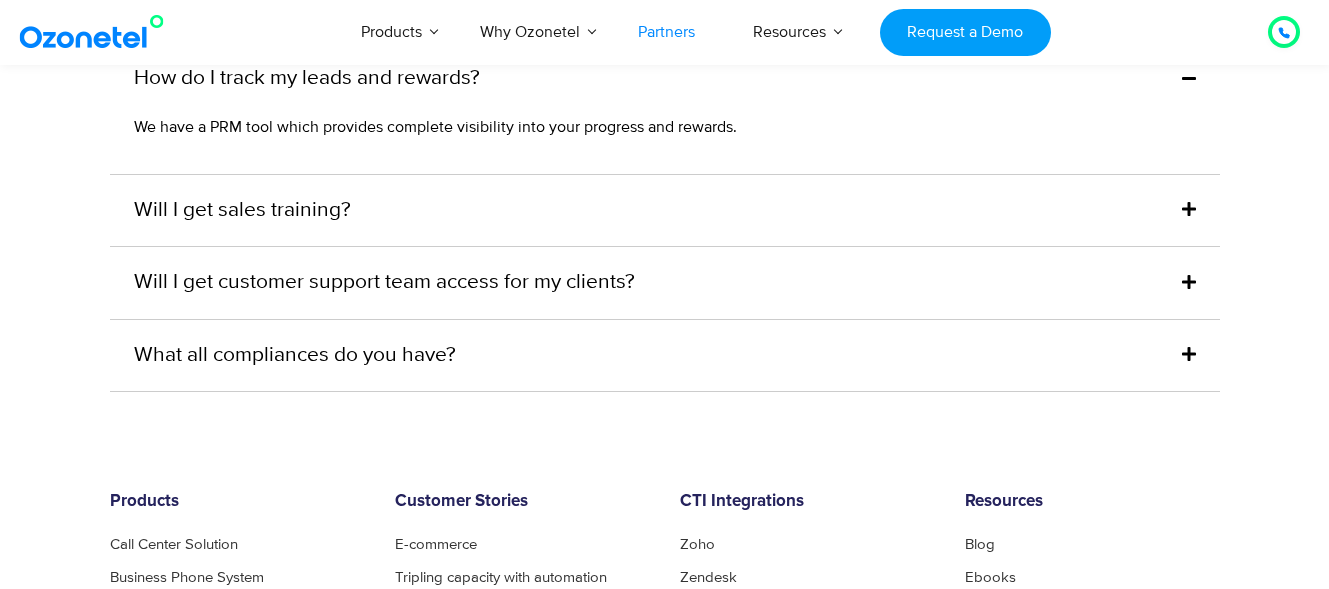 click on "Do you provide partners with leads?" at bounding box center [665, 7] 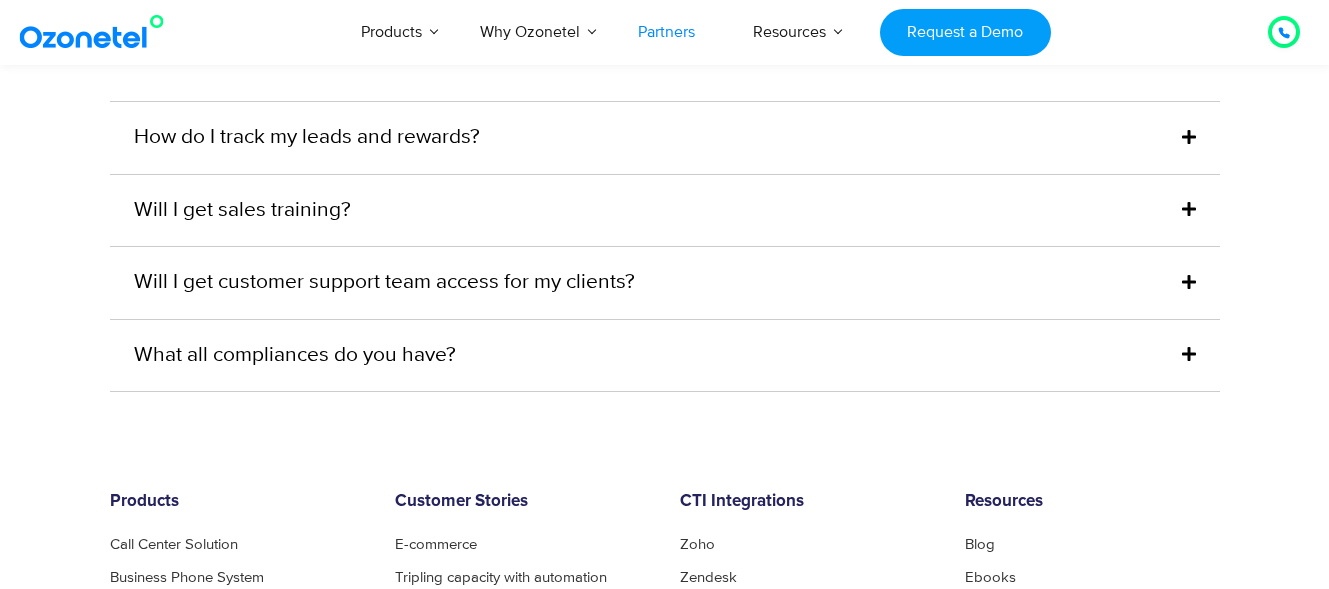 click on "What kind of resources are available?" at bounding box center (665, -66) 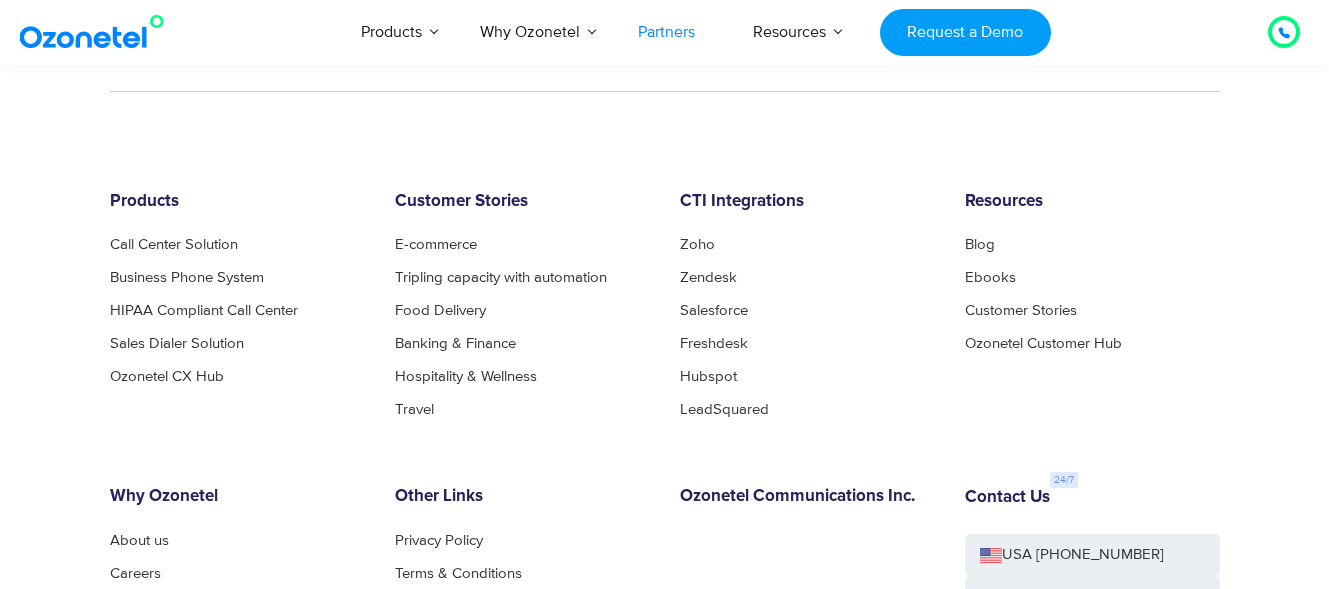 click on "What all compliances do you have?" at bounding box center (665, 56) 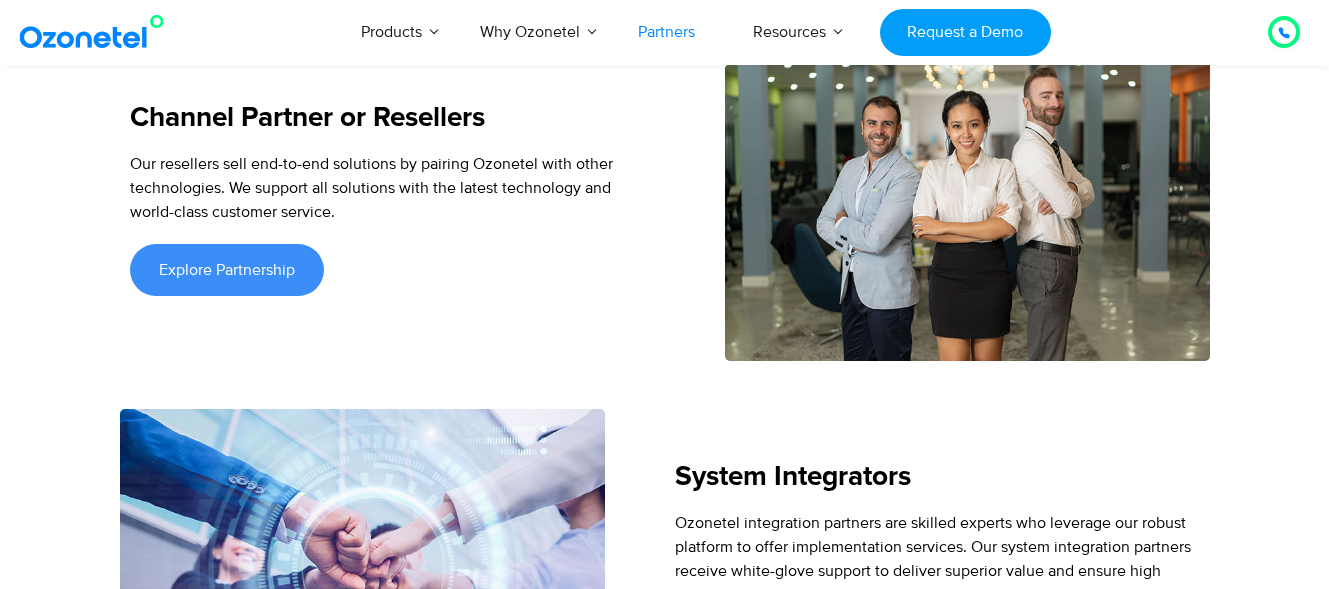 scroll, scrollTop: 2771, scrollLeft: 0, axis: vertical 